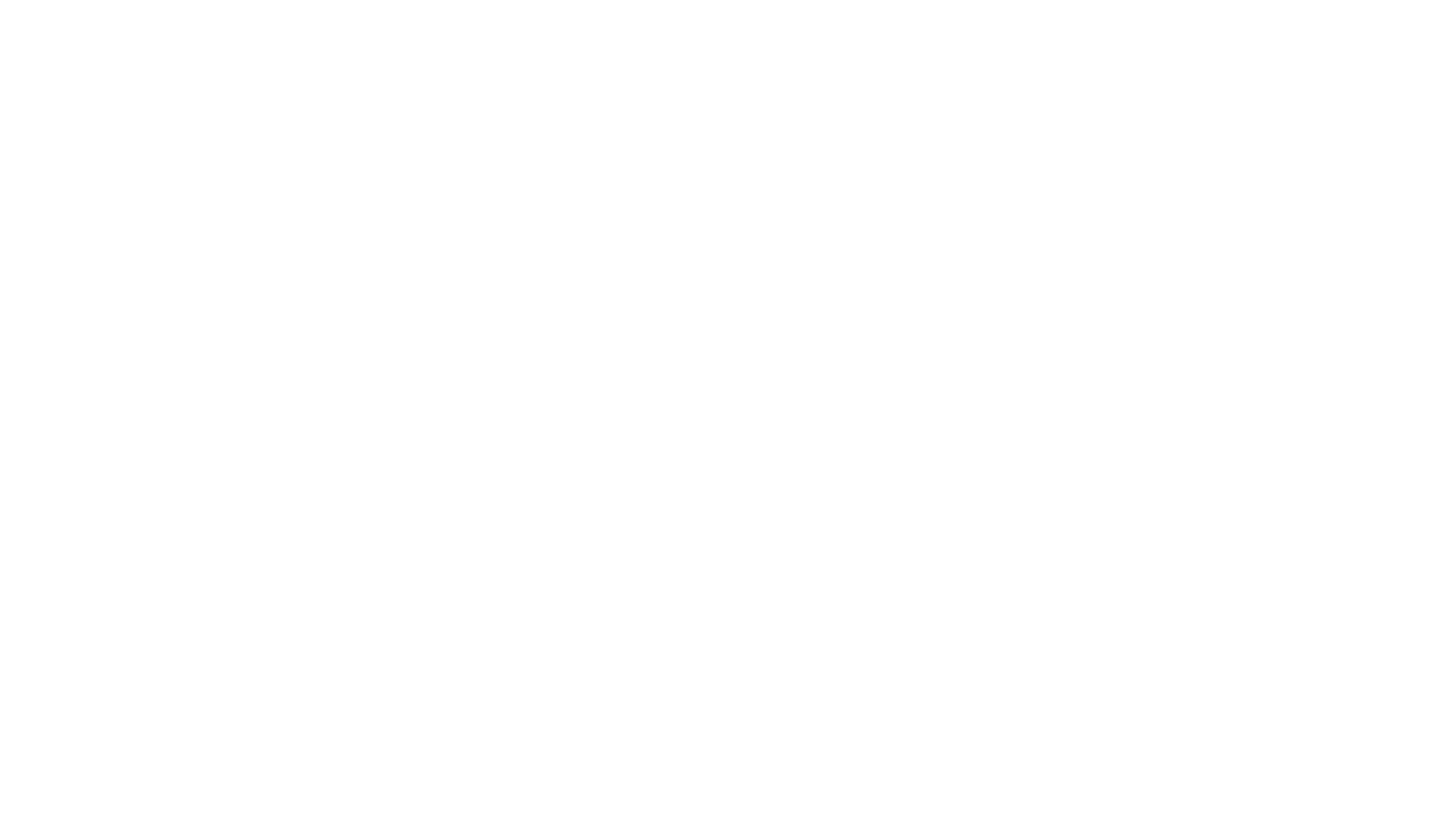 scroll, scrollTop: 0, scrollLeft: 0, axis: both 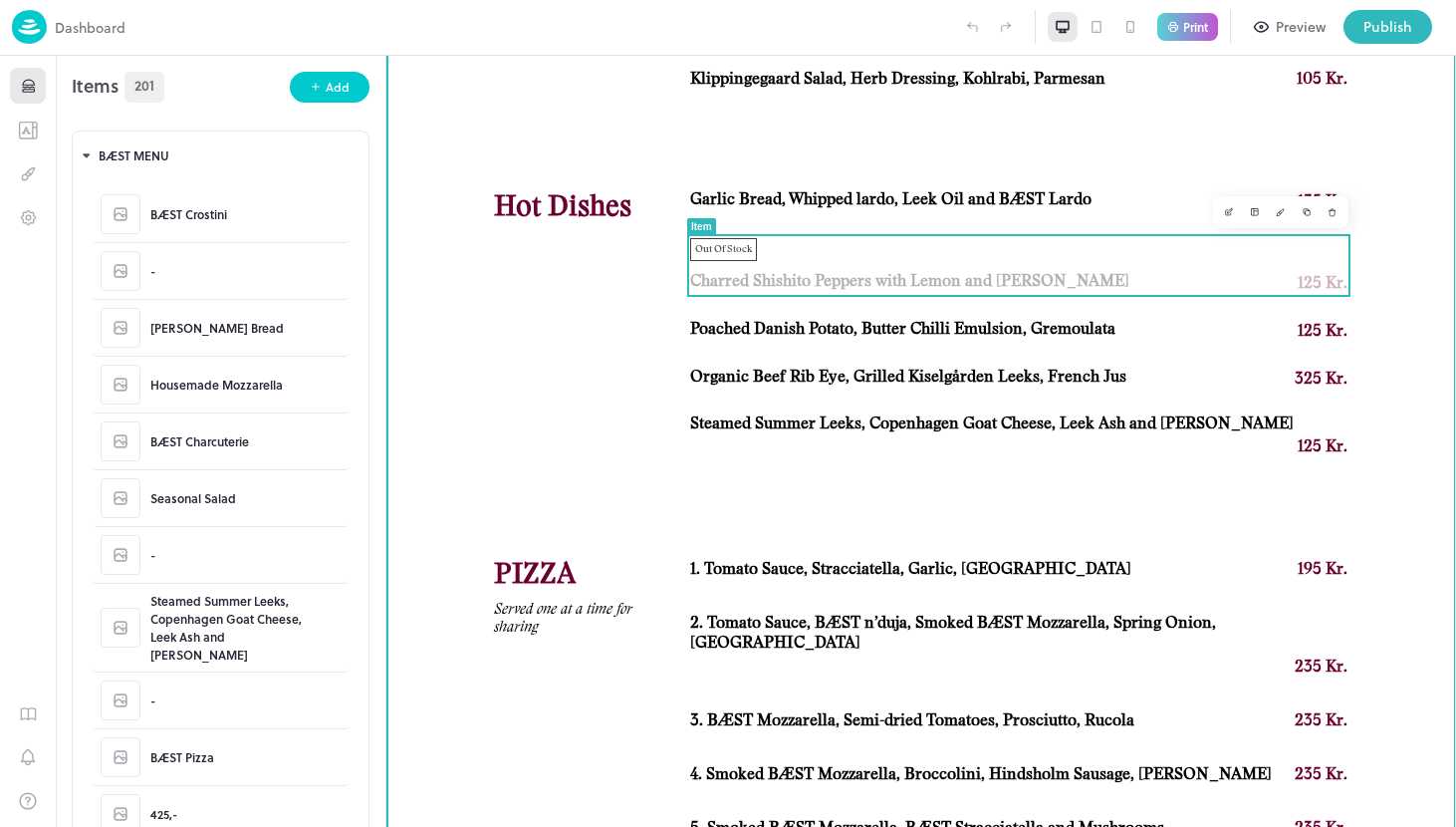 click on "Charred Shishito Peppers with Lemon and [PERSON_NAME]" at bounding box center [909, 281] 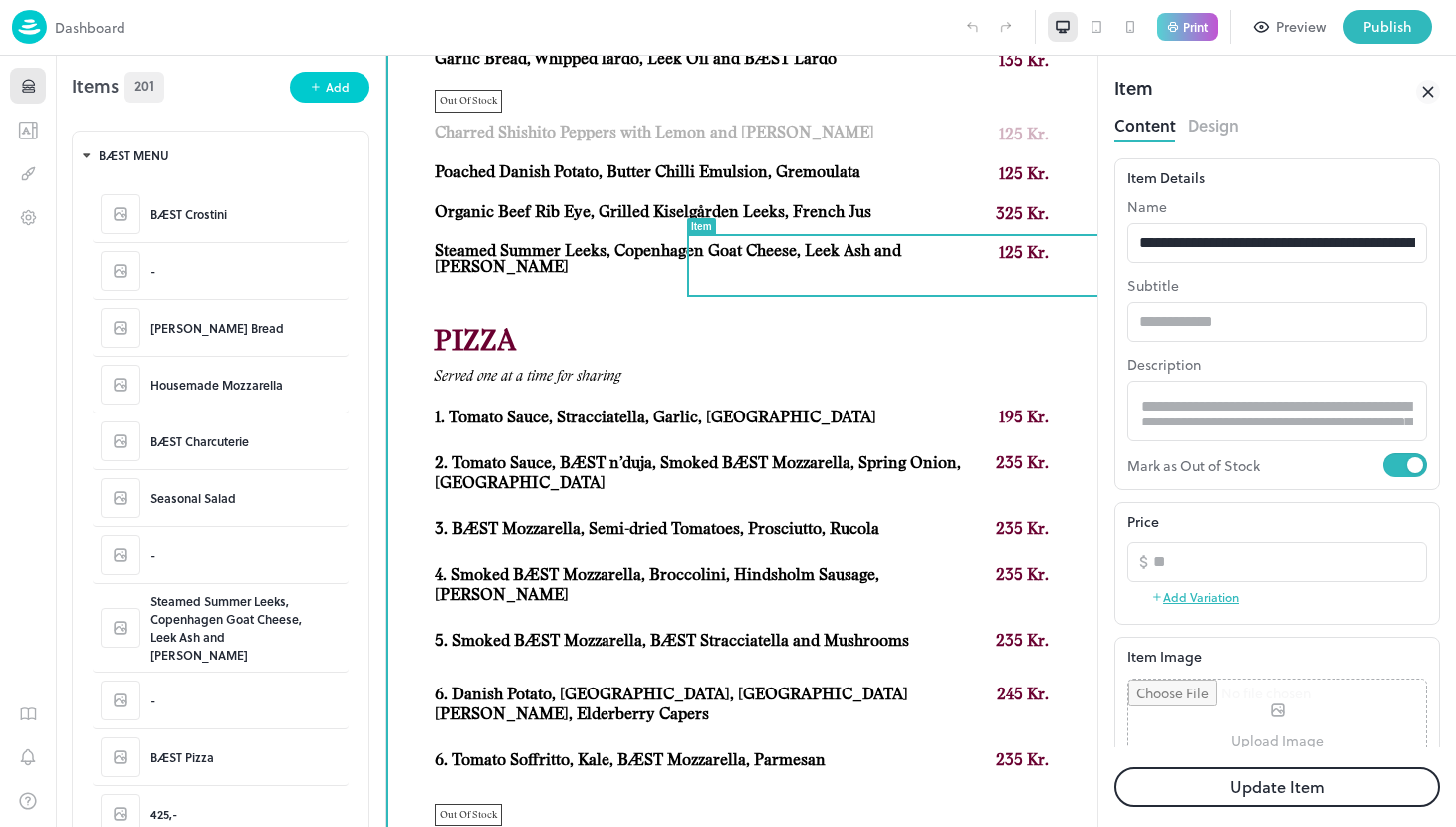 scroll, scrollTop: 0, scrollLeft: 0, axis: both 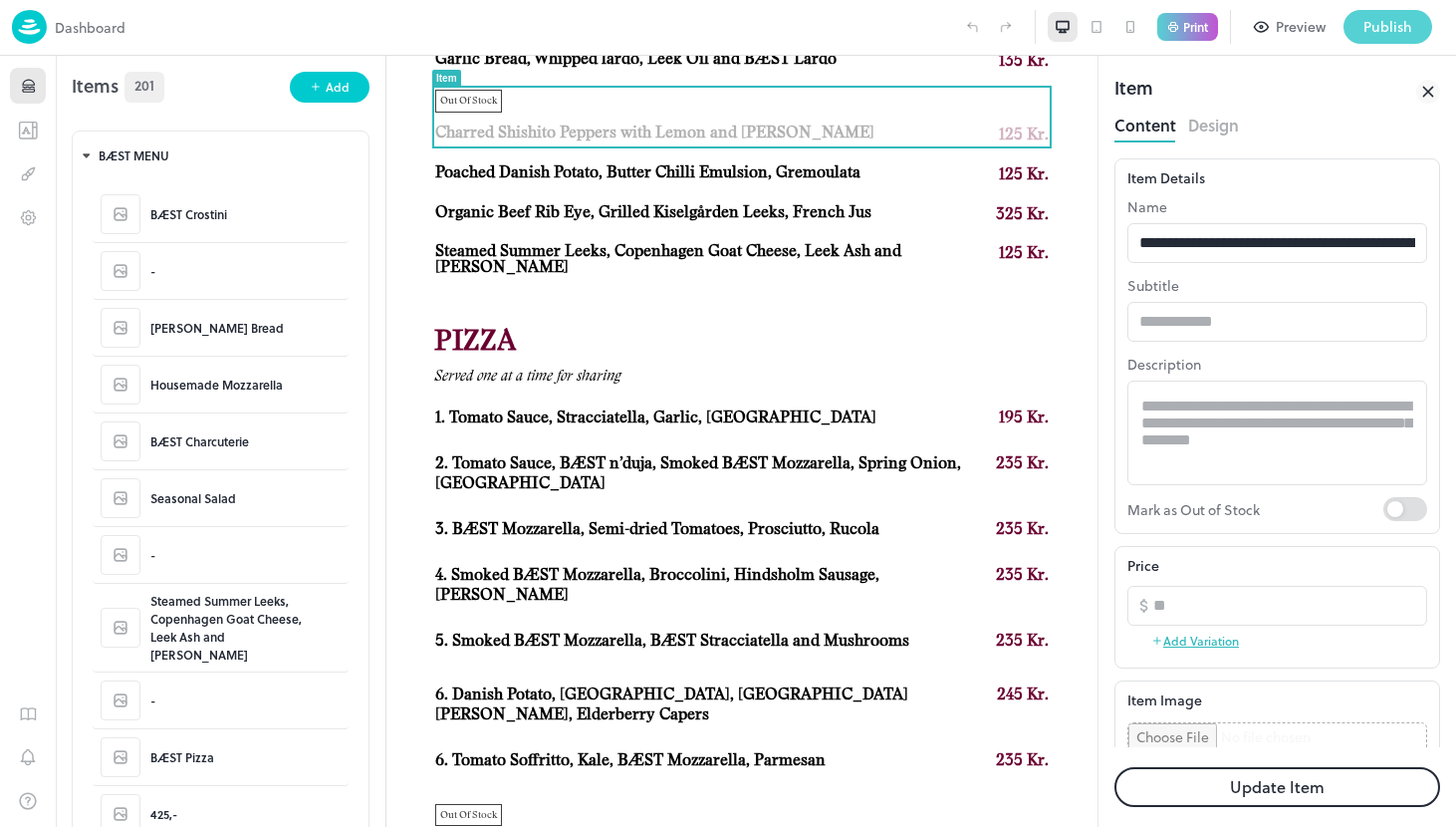 click on "Publish" at bounding box center [1387, 27] 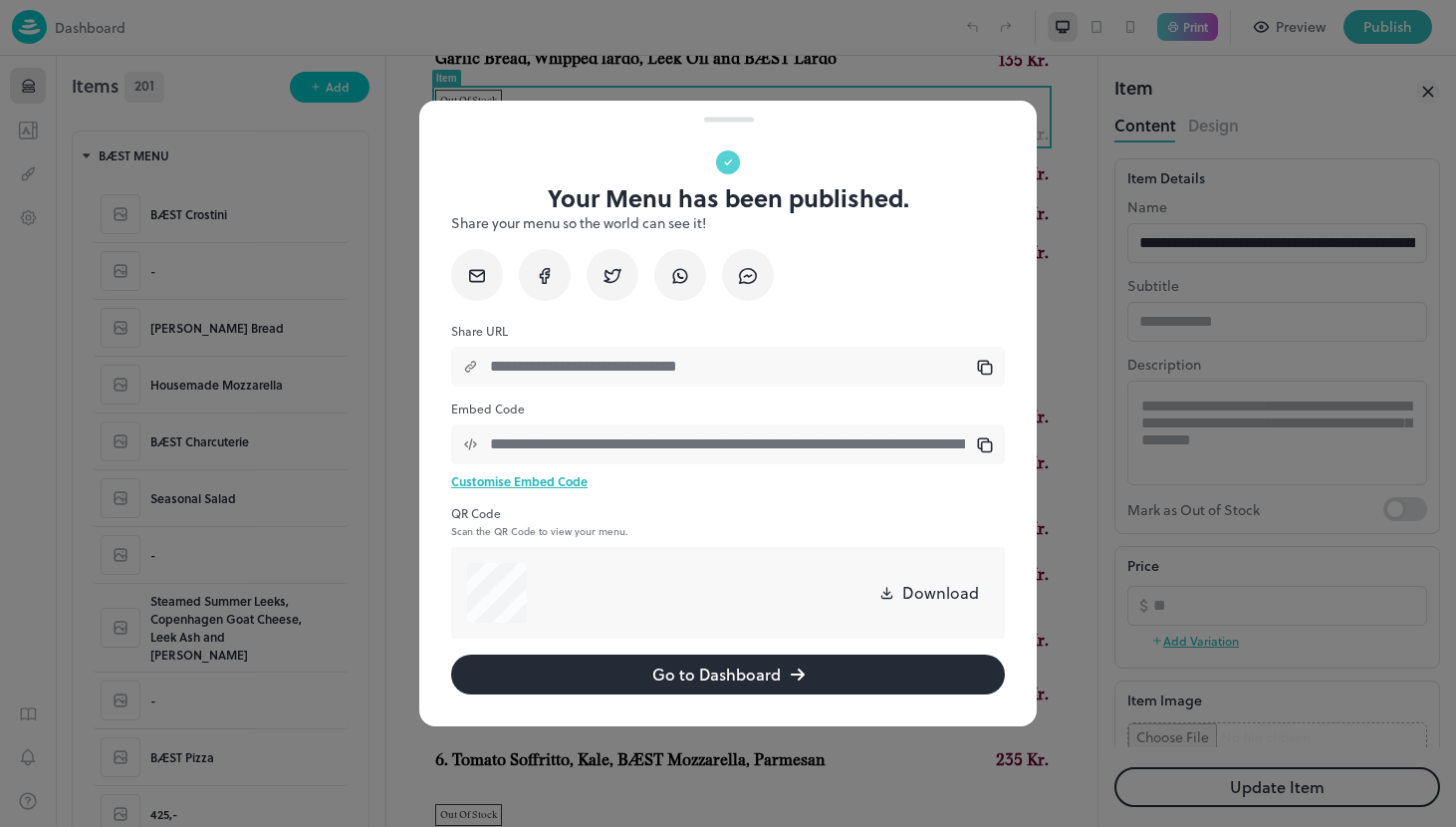 click at bounding box center [728, 414] 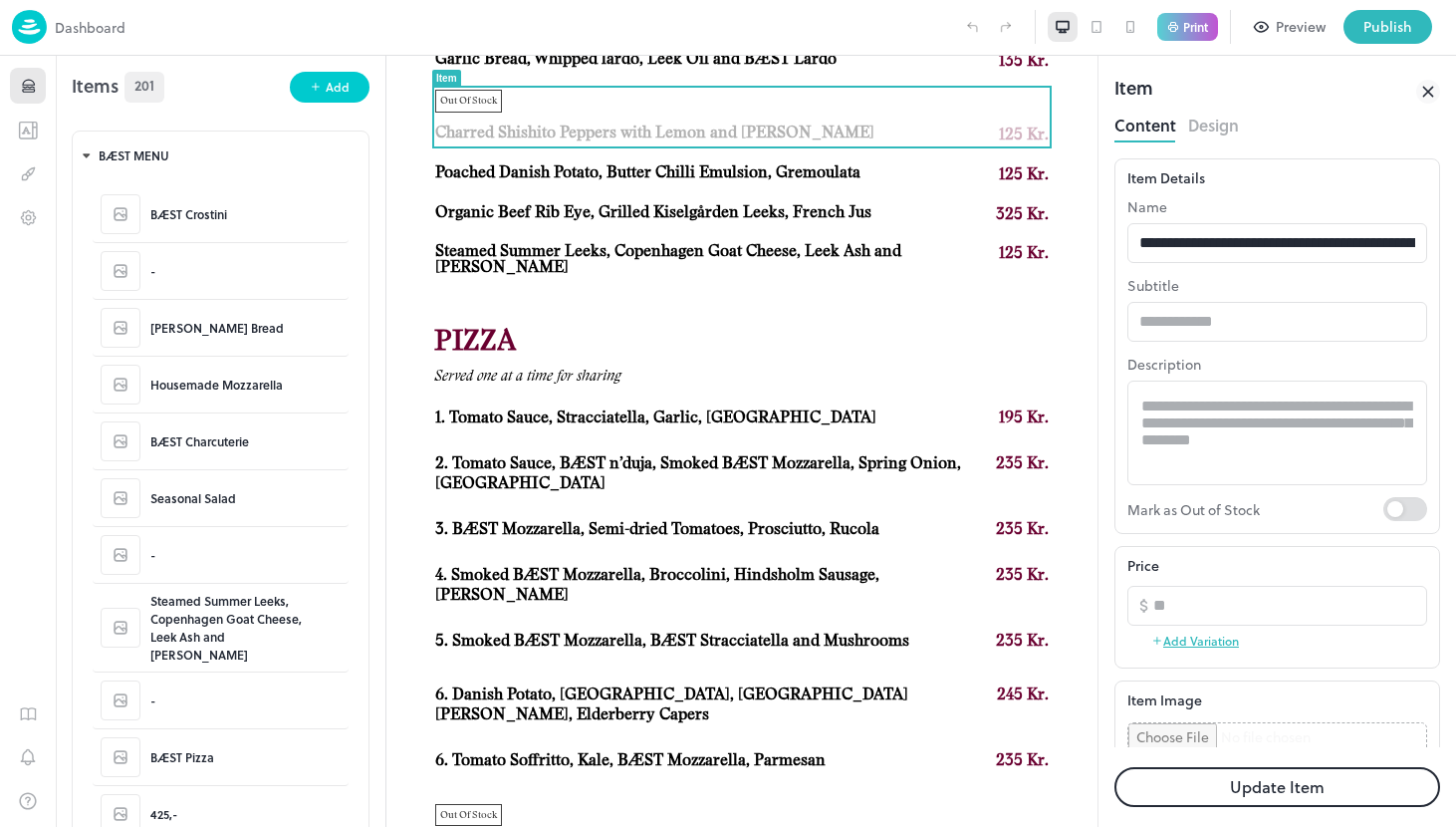 click on "Update Item" at bounding box center [1277, 787] 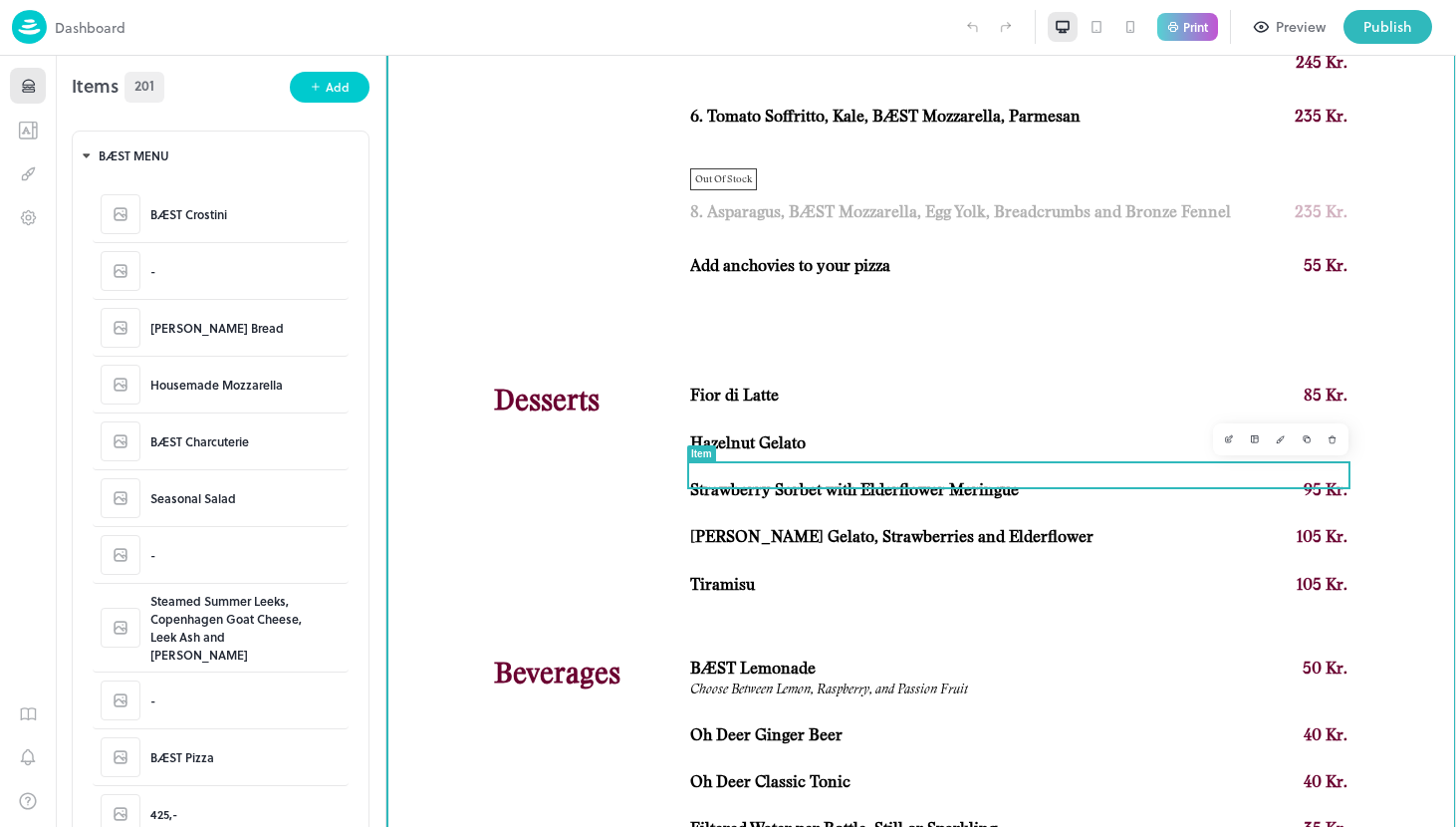 scroll, scrollTop: 2101, scrollLeft: 0, axis: vertical 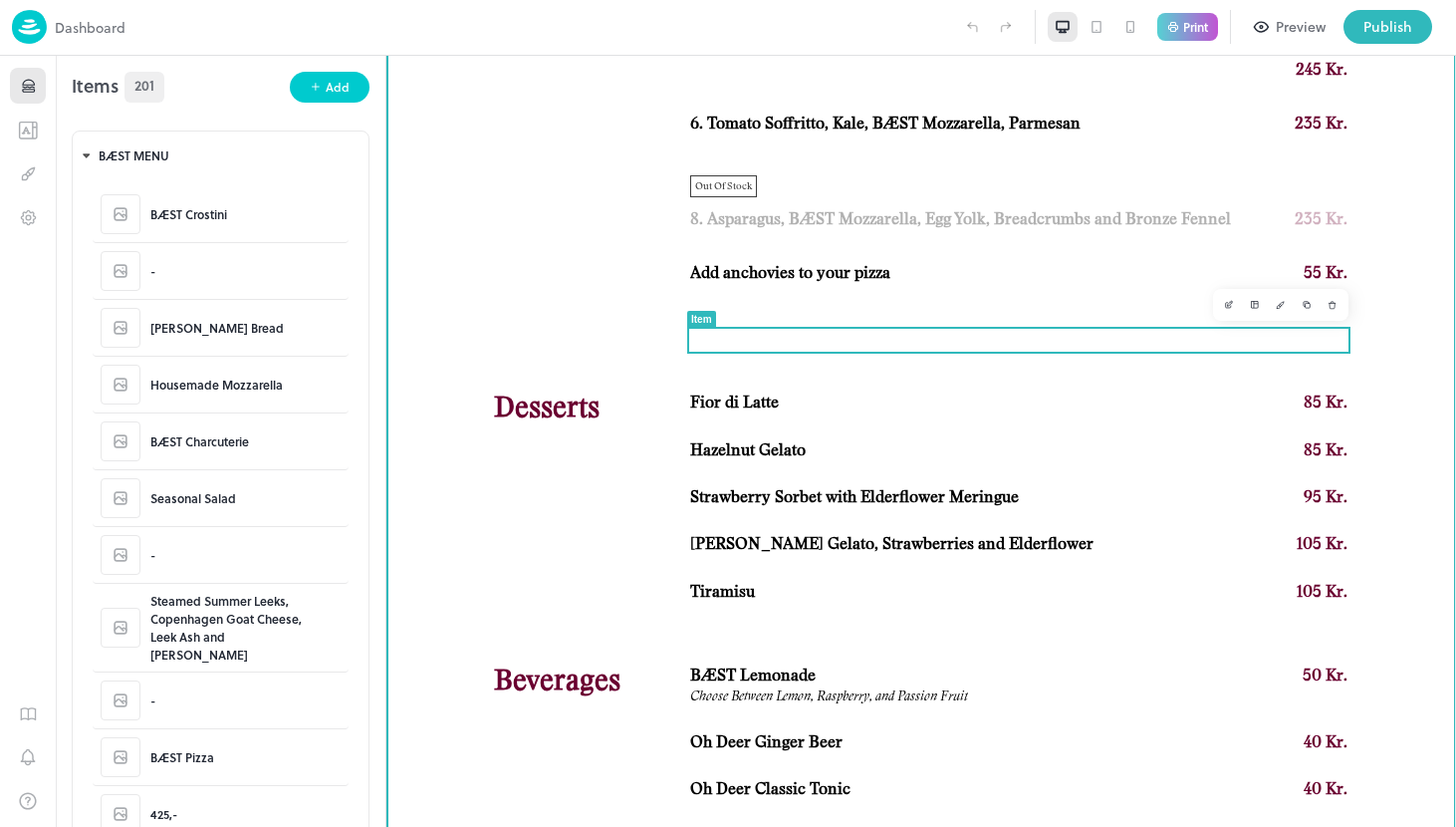 click on "Hazelnut Gelato" at bounding box center (748, 450) 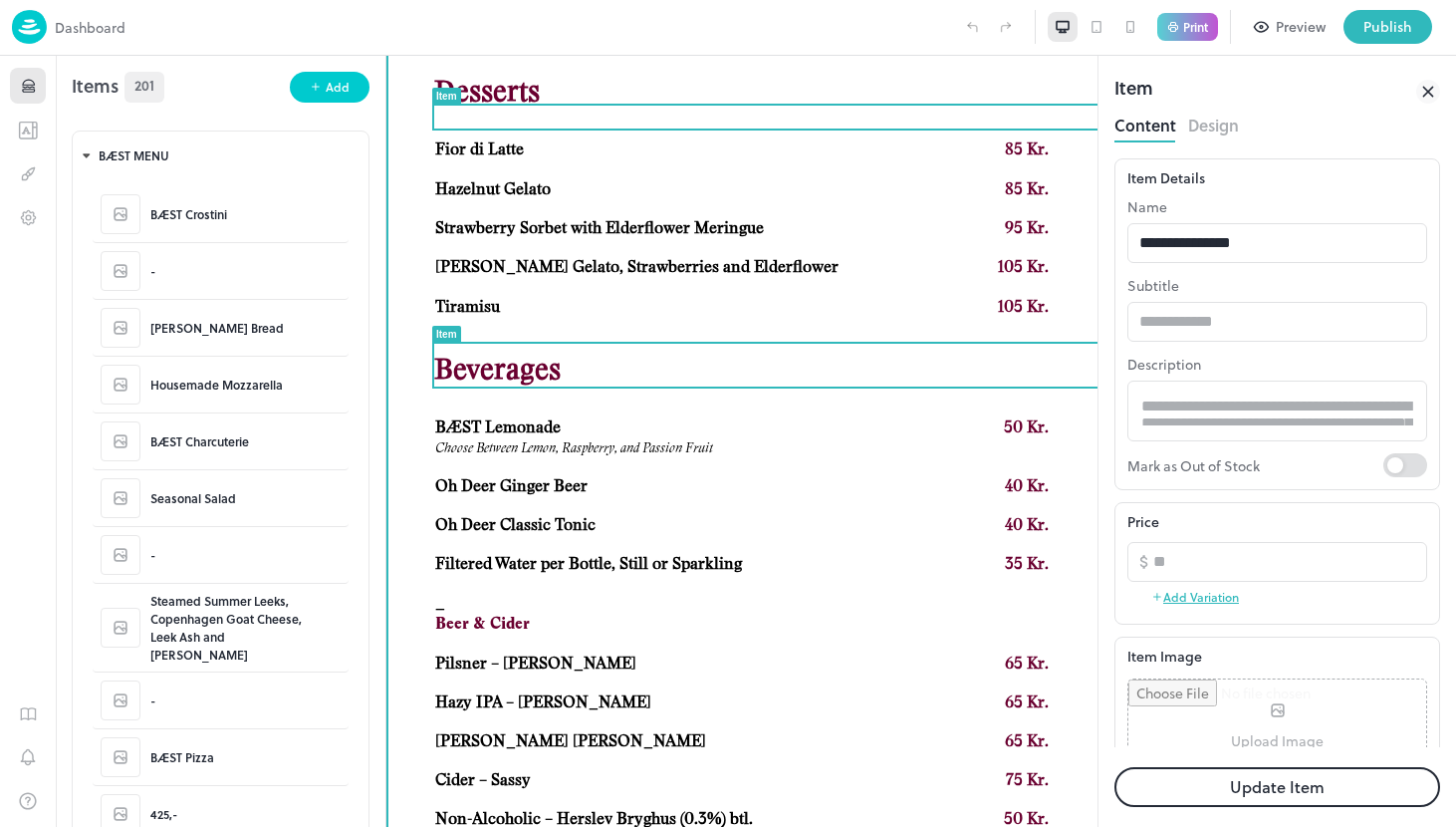 scroll, scrollTop: 2181, scrollLeft: 0, axis: vertical 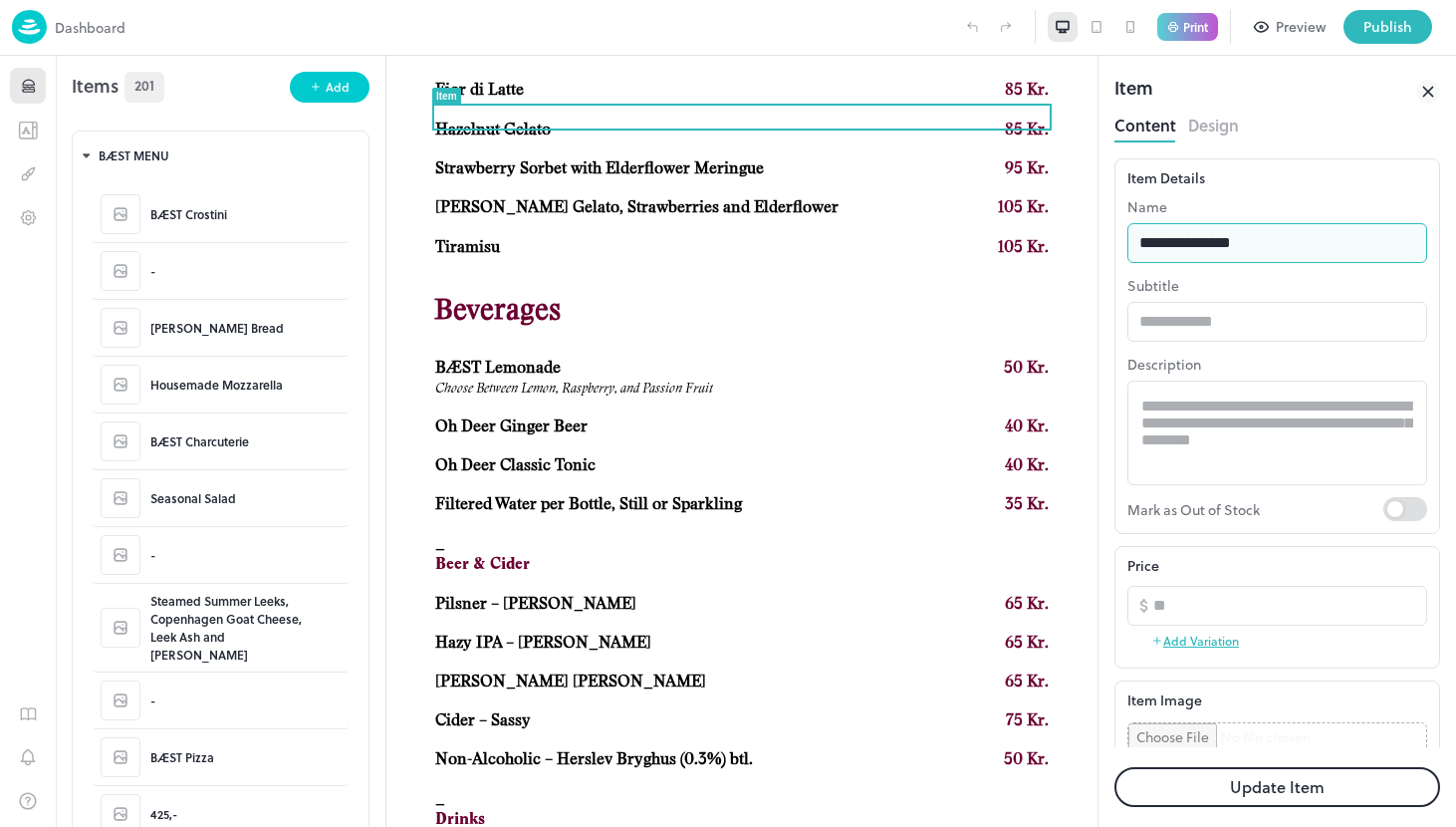 drag, startPoint x: 1203, startPoint y: 242, endPoint x: 1117, endPoint y: 241, distance: 86.00581 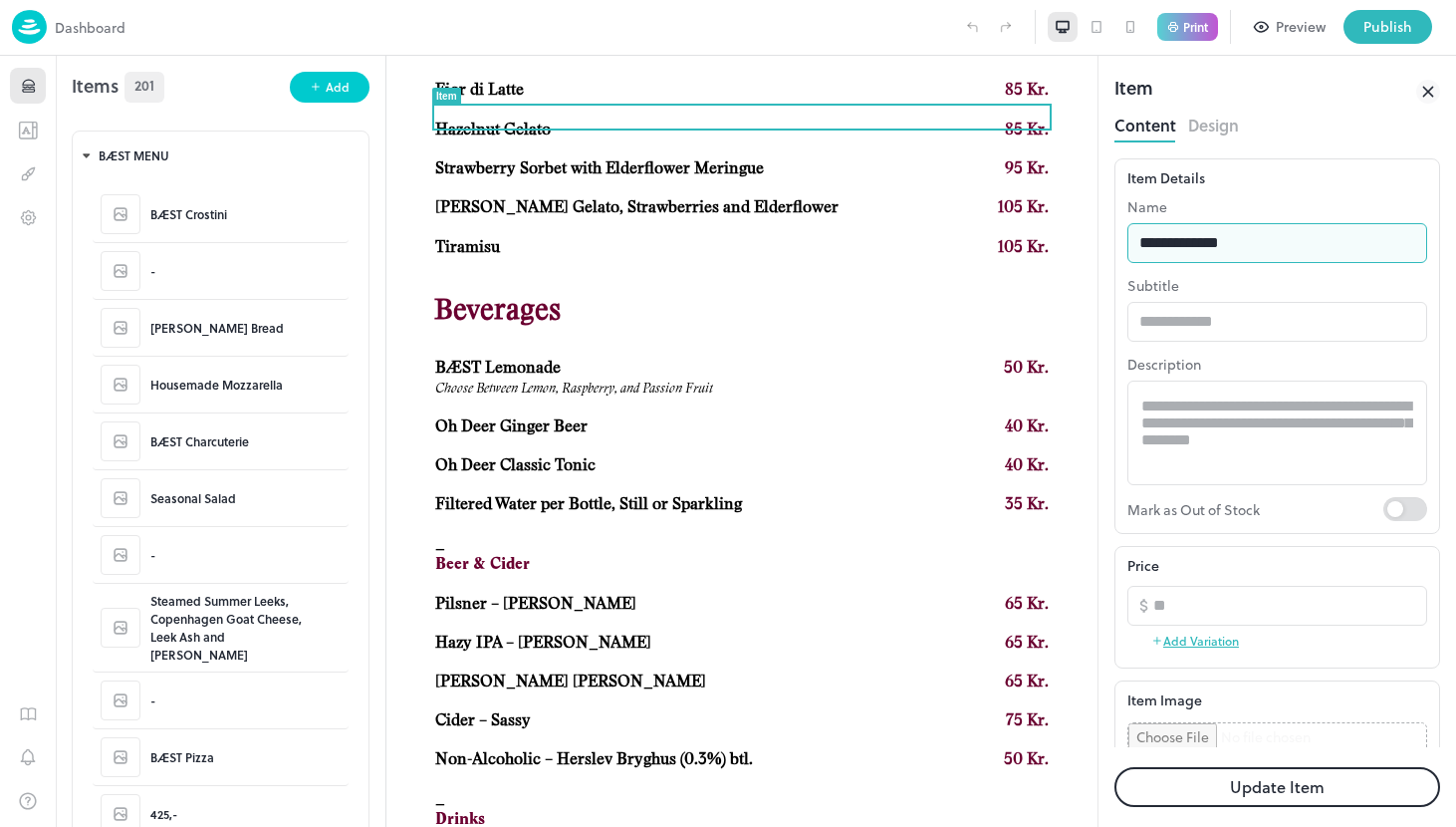 type on "**********" 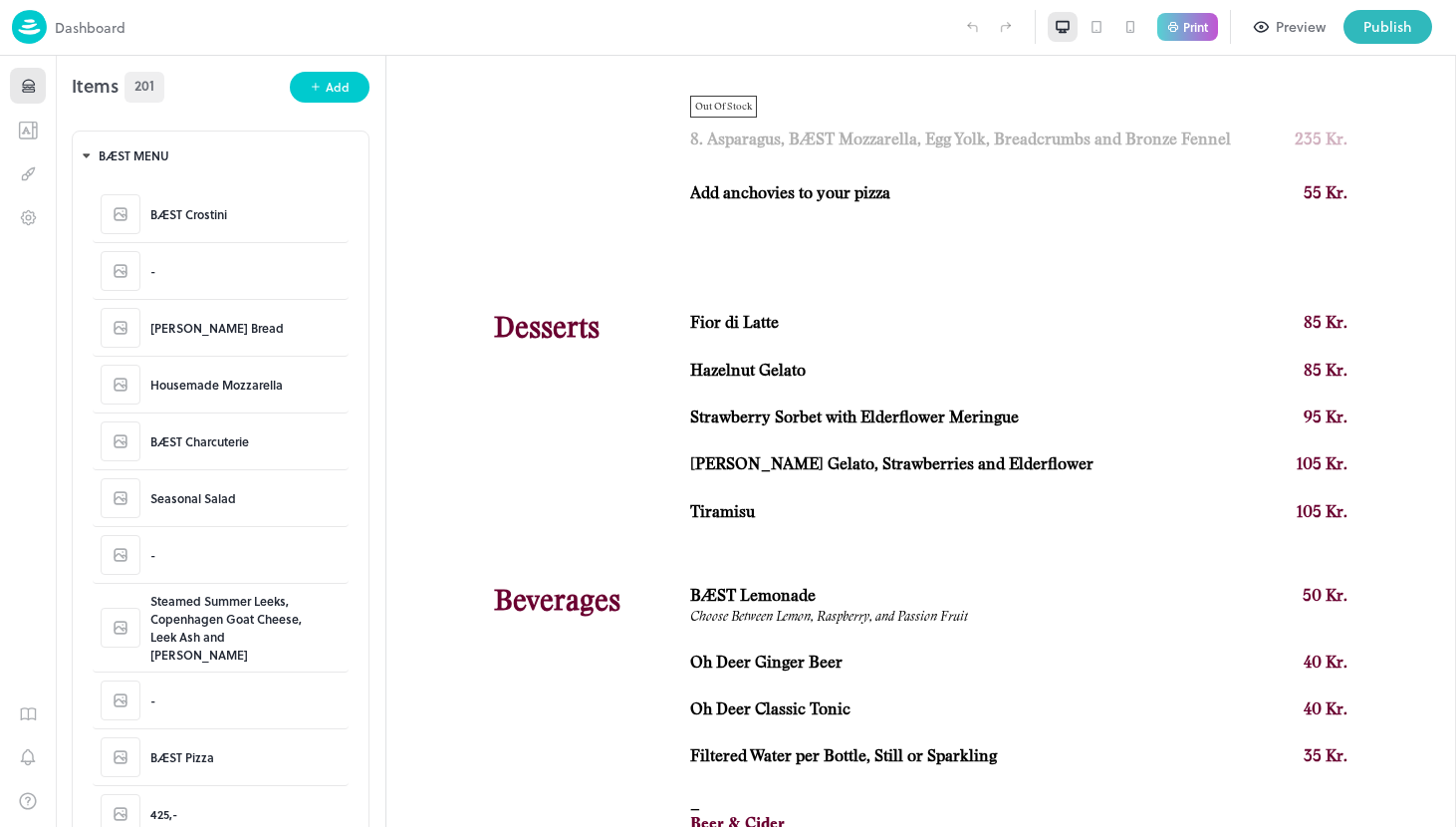 scroll, scrollTop: 2101, scrollLeft: 0, axis: vertical 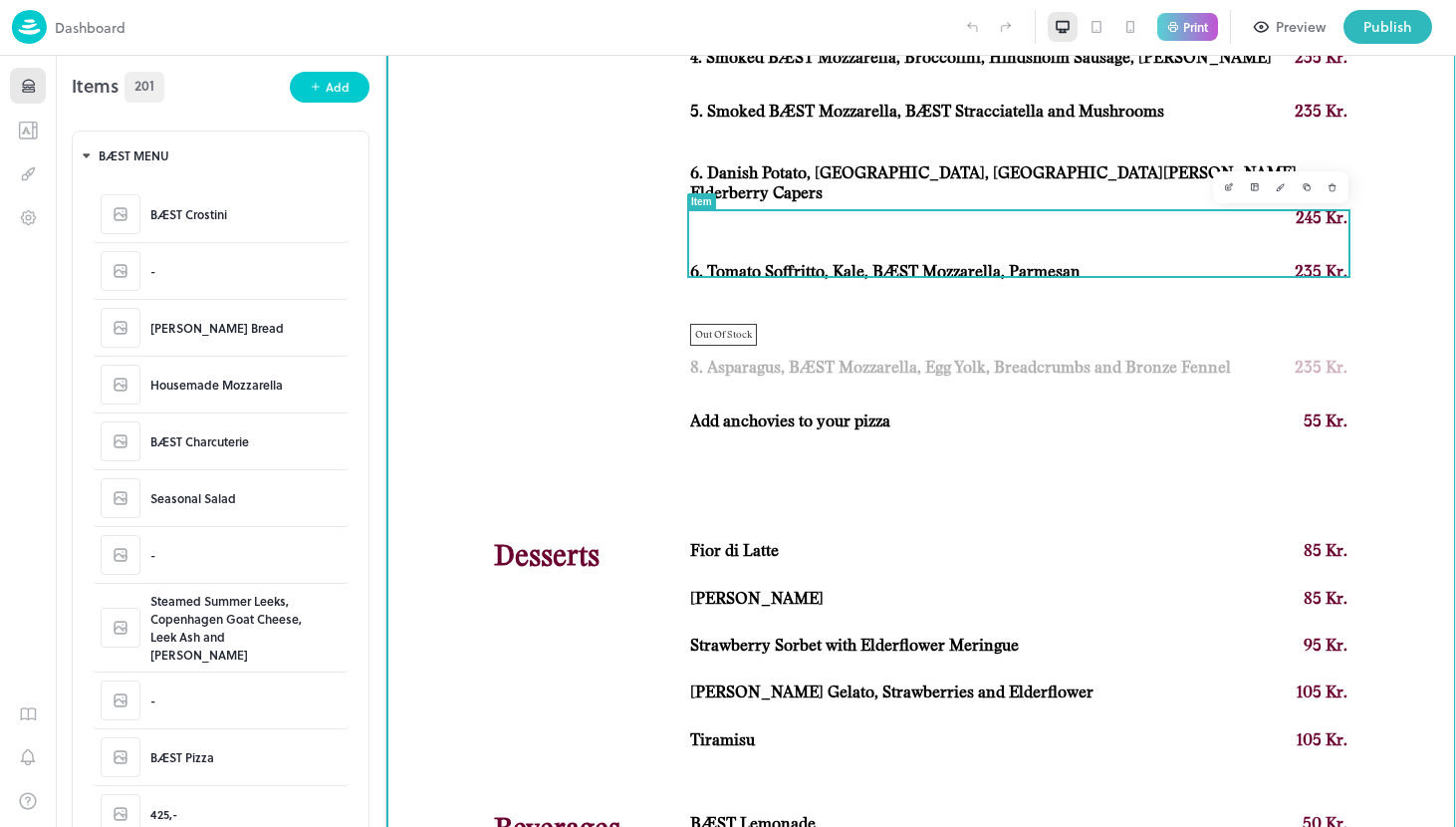 click on "8. Asparagus, BÆST Mozzarella, Egg Yolk, Breadcrumbs and Bronze Fennel" at bounding box center [960, 368] 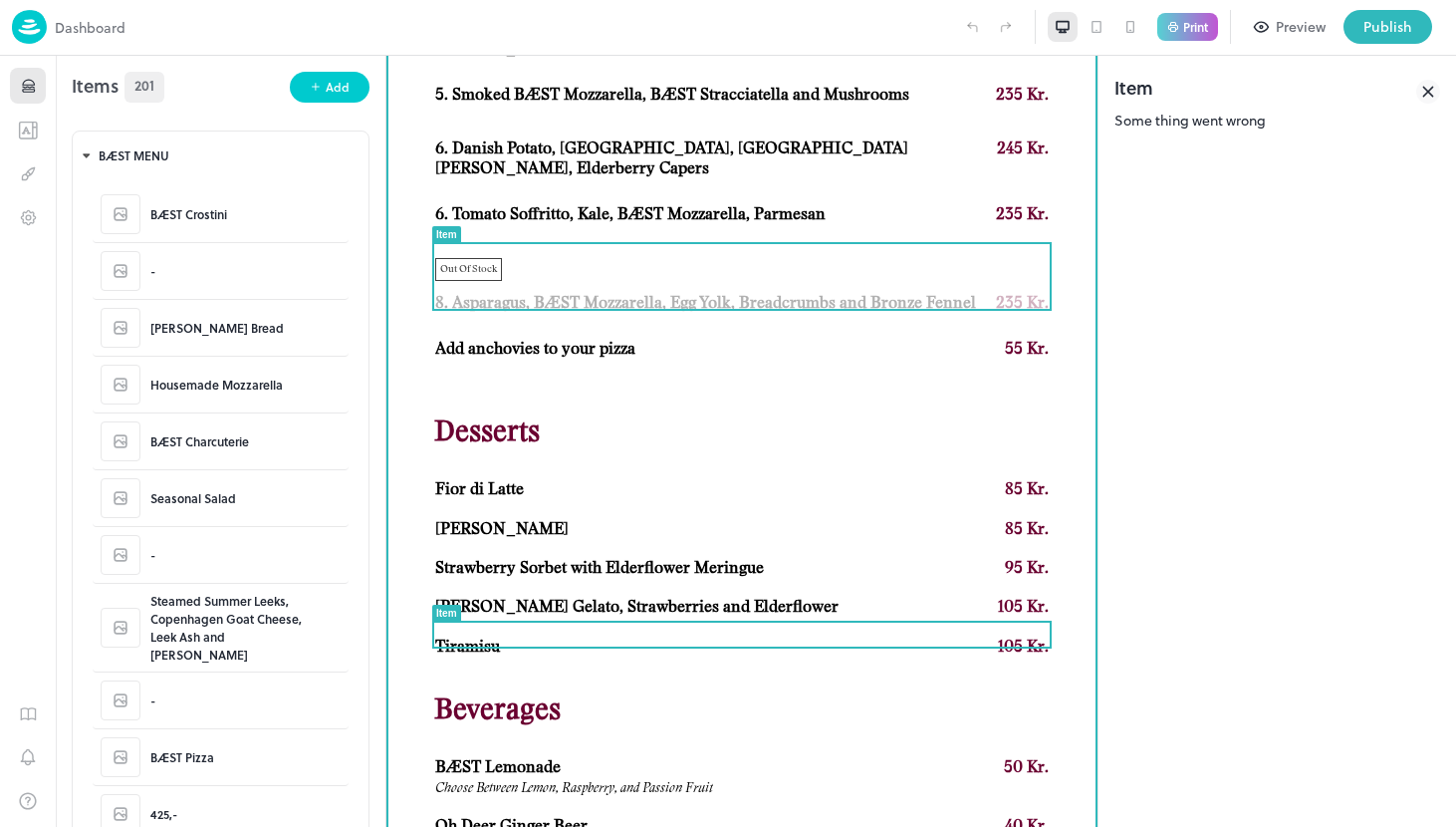 scroll, scrollTop: 1753, scrollLeft: 0, axis: vertical 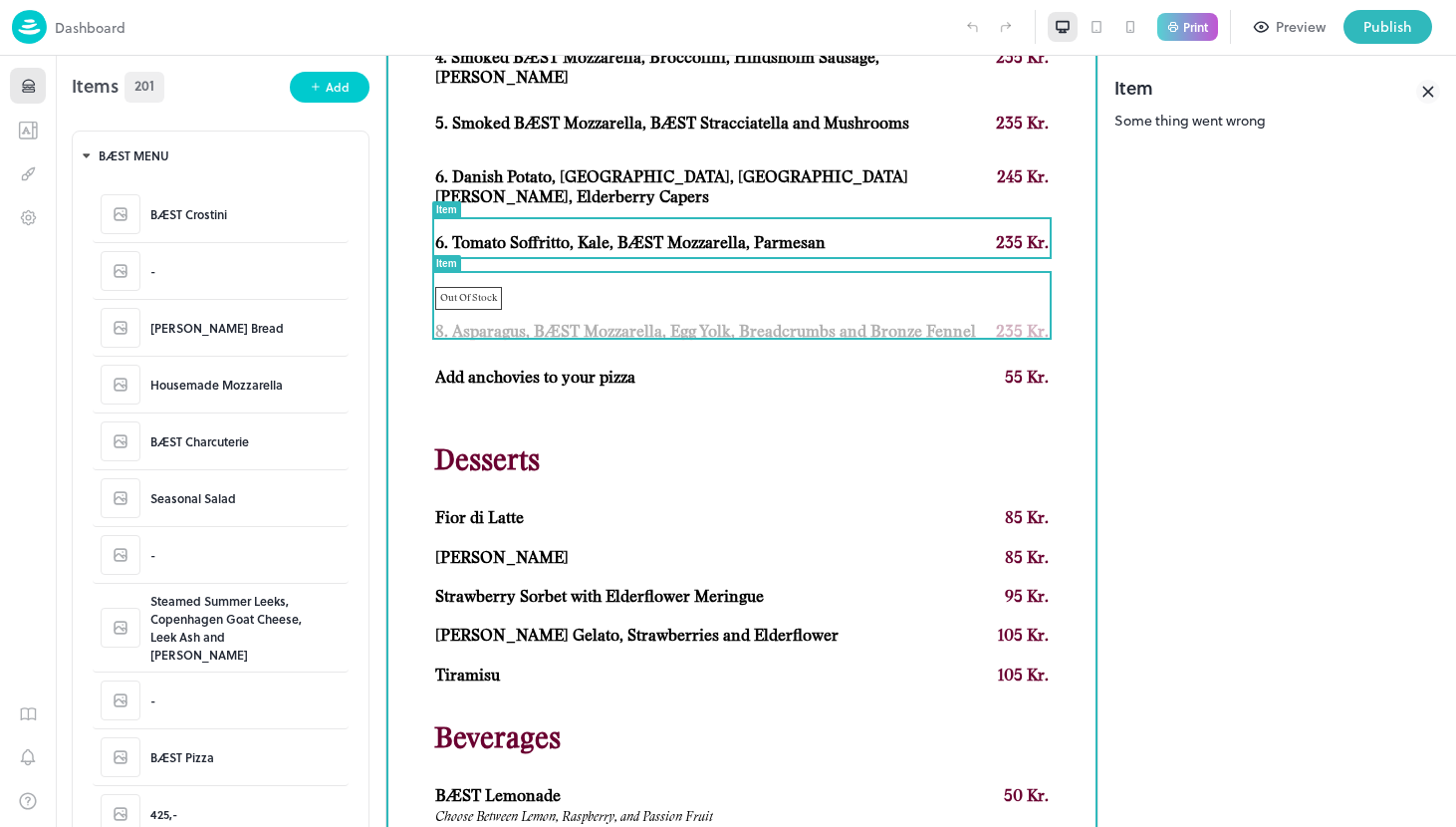 click on "6. Tomato Soffritto, Kale, BÆST Mozzarella, Parmesan" at bounding box center [630, 243] 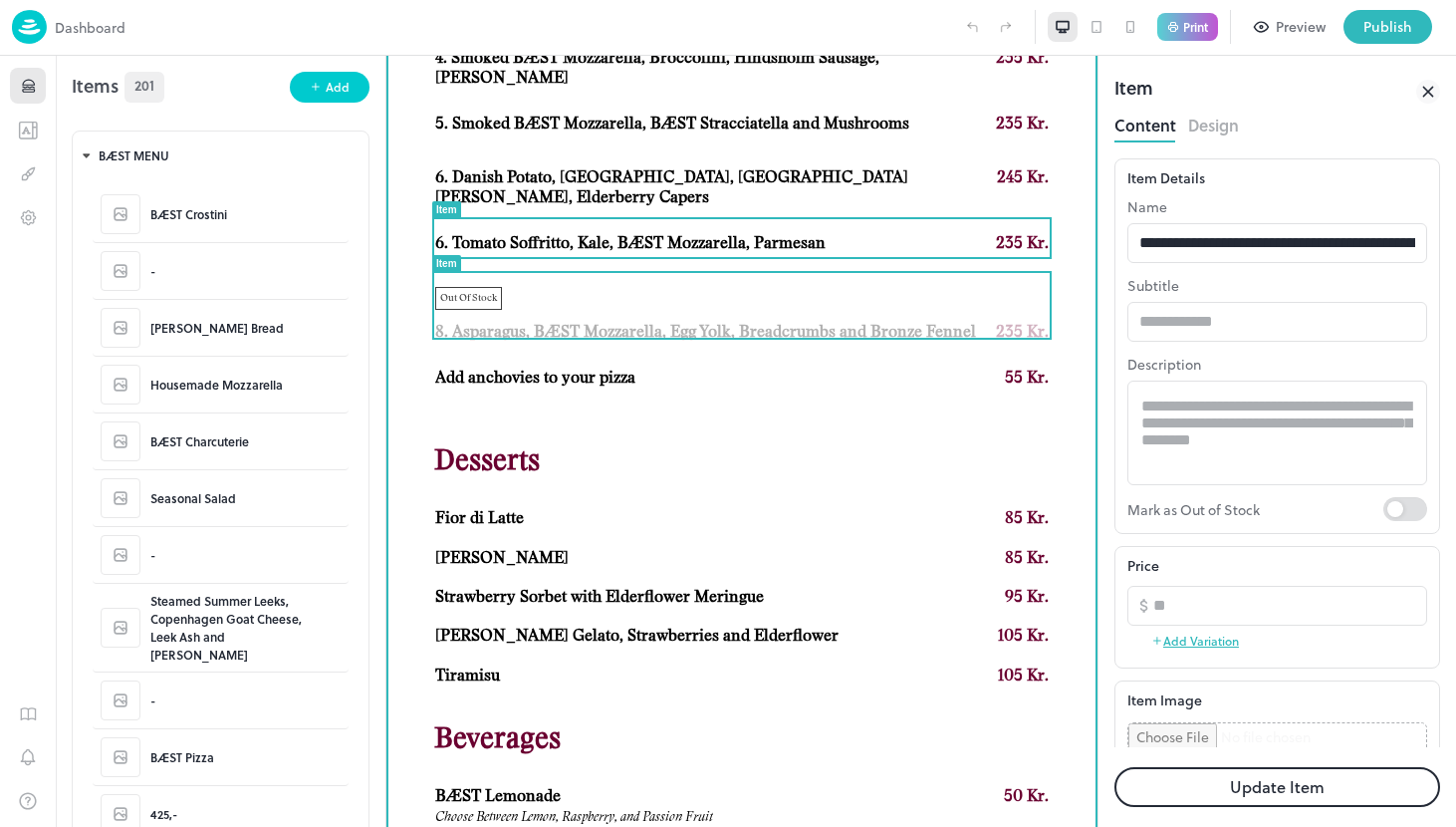 click on "8. Asparagus, BÆST Mozzarella, Egg Yolk, Breadcrumbs and Bronze Fennel" at bounding box center (705, 332) 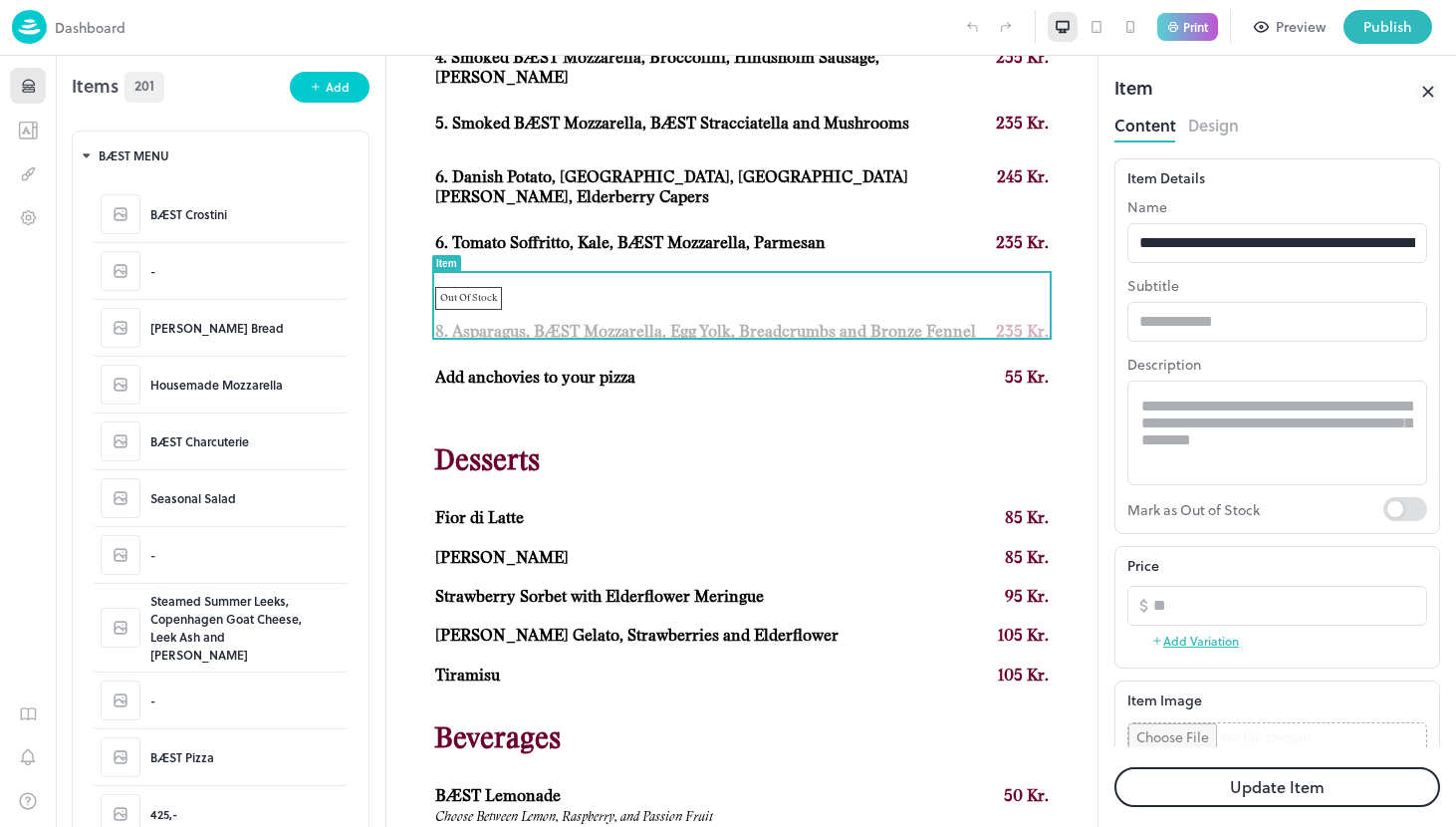 click on "Update Item" at bounding box center [1277, 787] 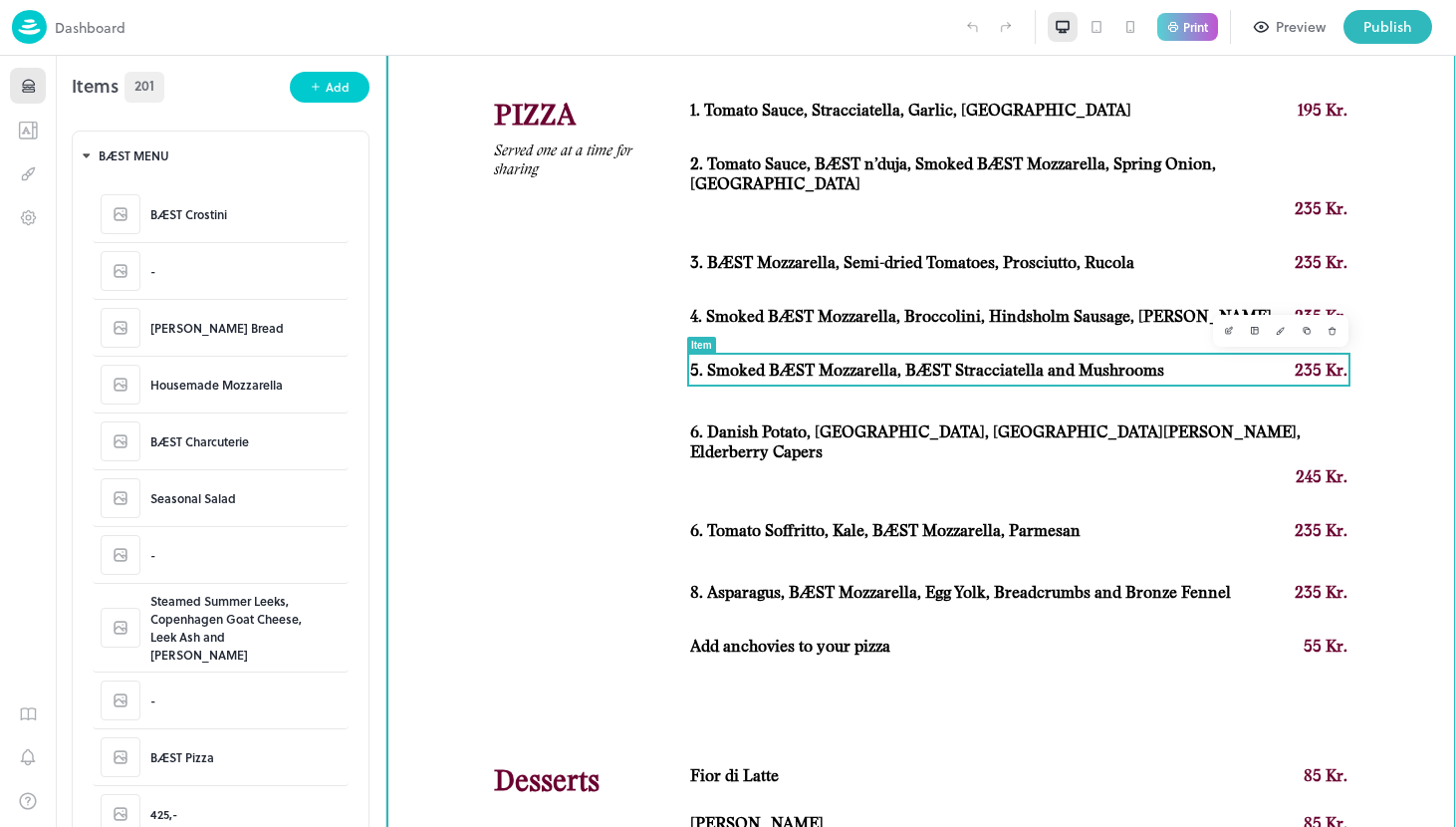 scroll, scrollTop: 1689, scrollLeft: 0, axis: vertical 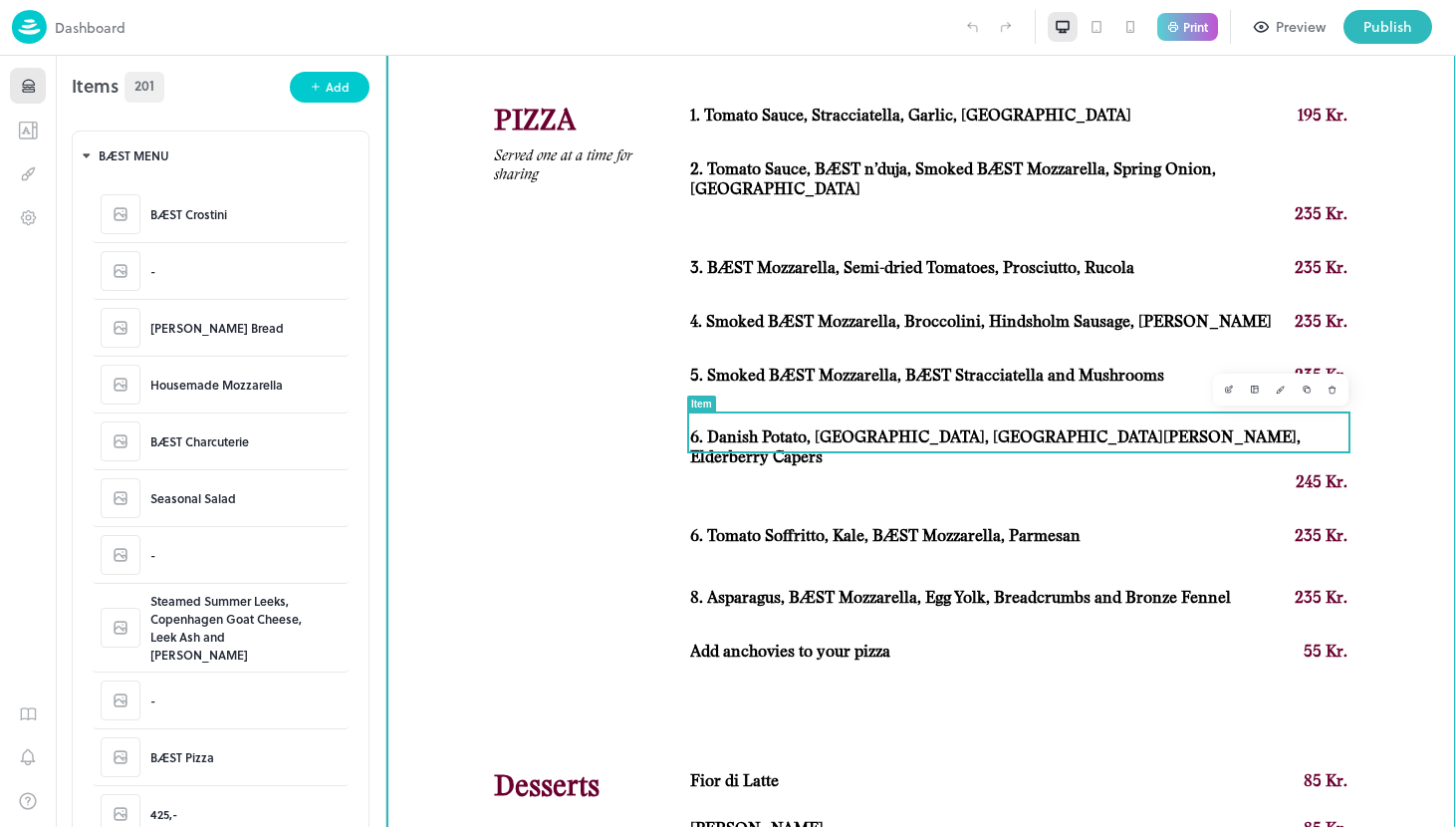 click on "6. Tomato Soffritto, Kale, BÆST Mozzarella, Parmesan" at bounding box center (885, 536) 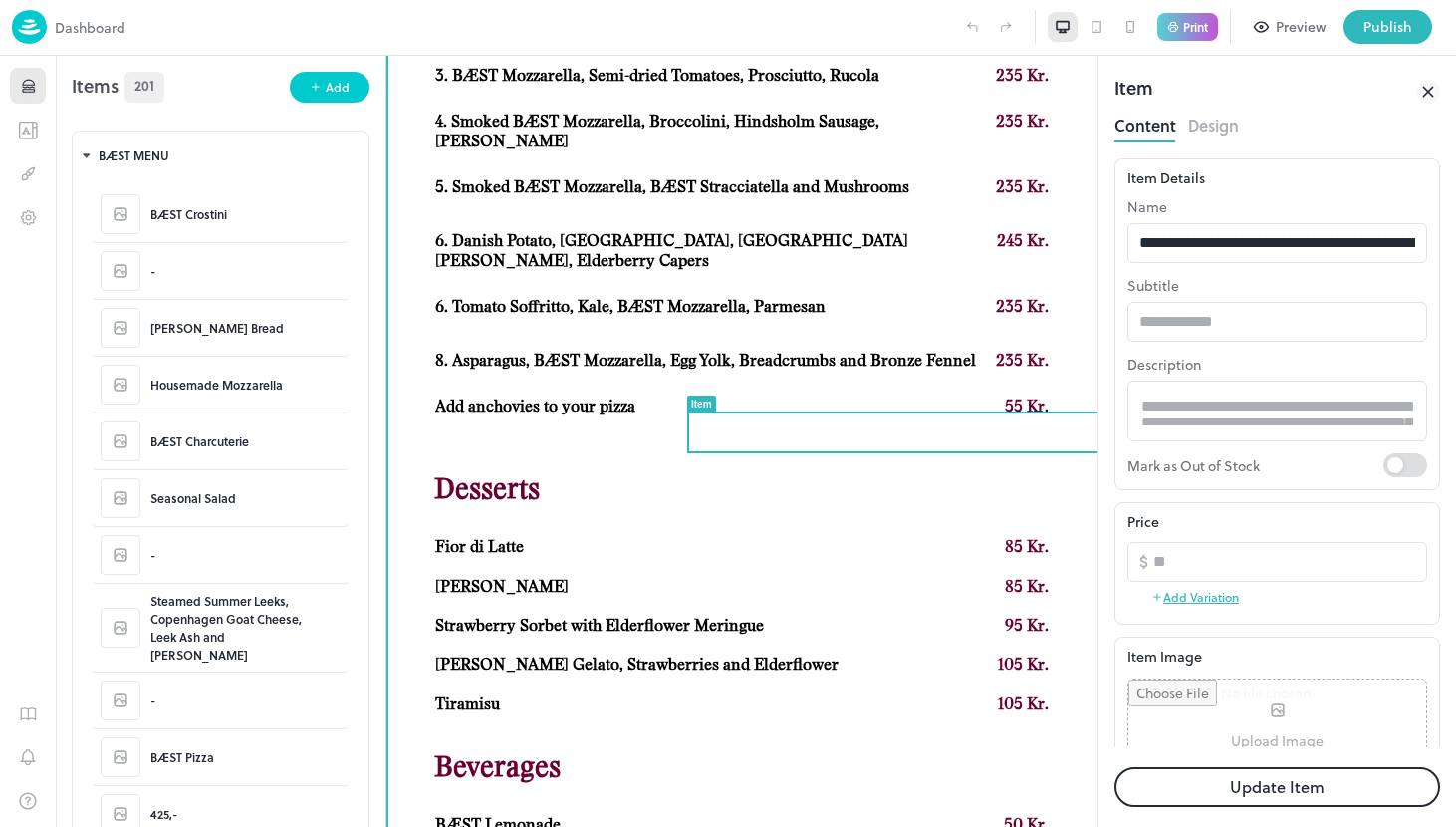 scroll, scrollTop: 1710, scrollLeft: 0, axis: vertical 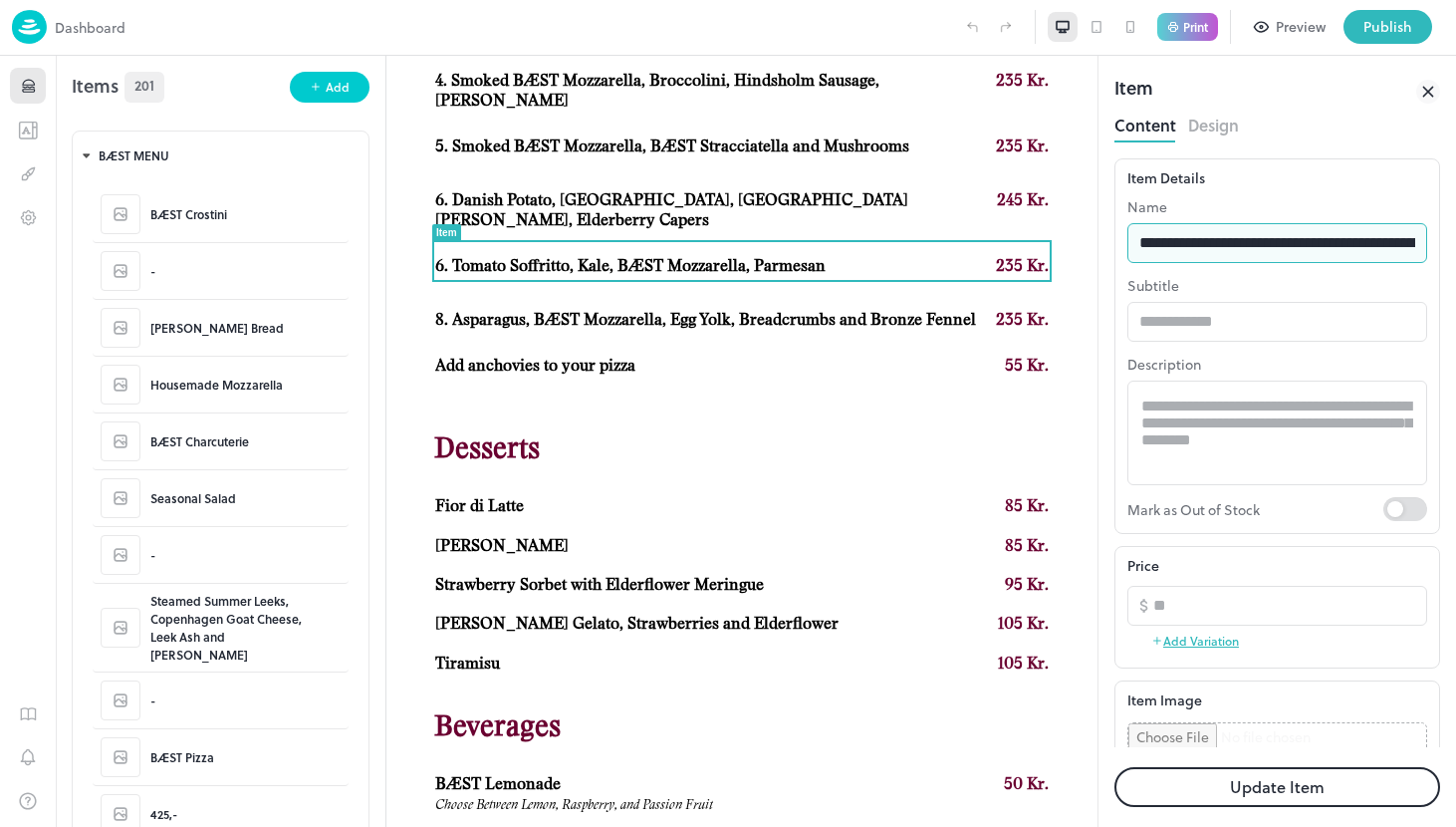 click on "**********" at bounding box center [1277, 243] 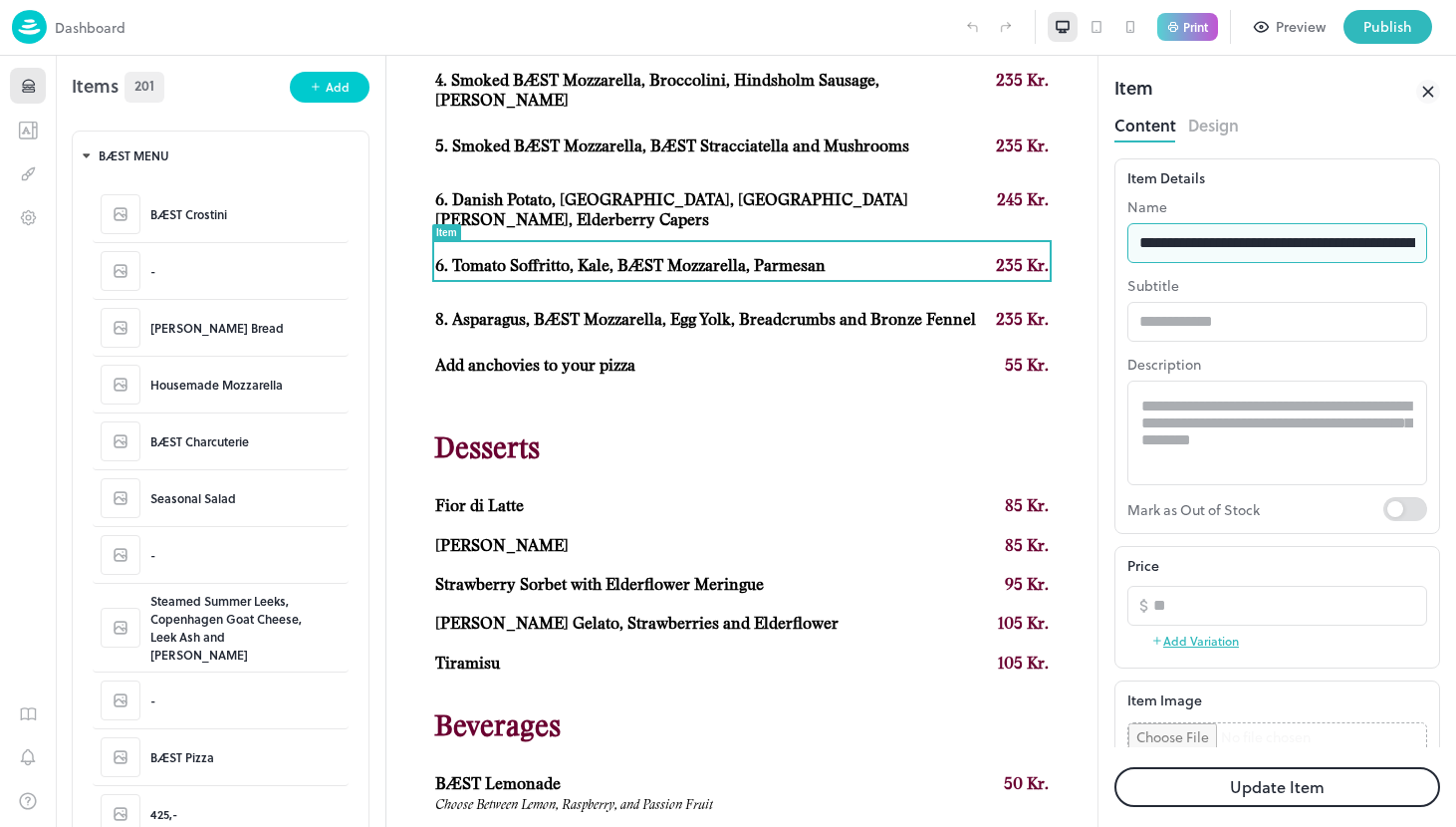 type on "**********" 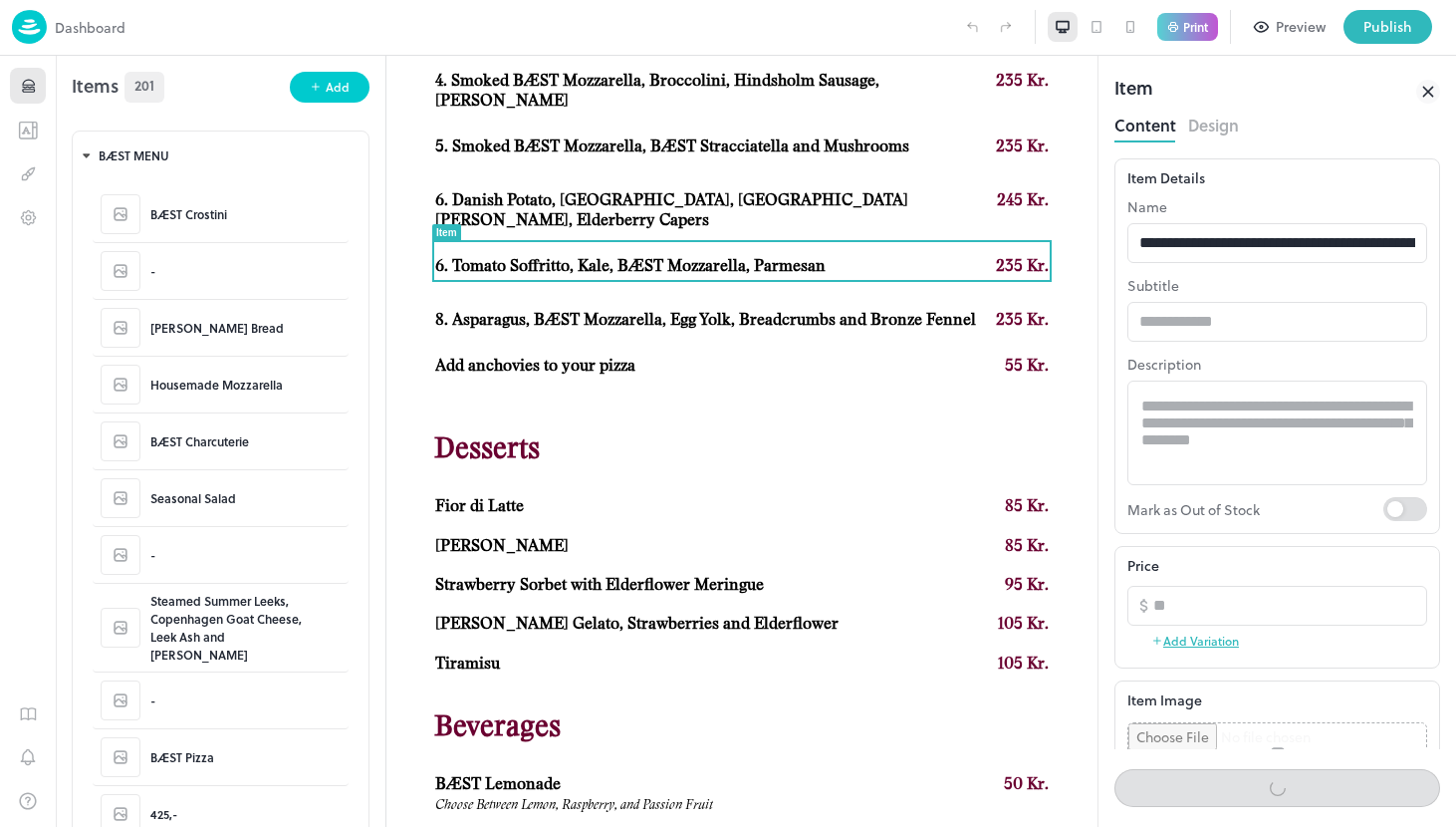 scroll, scrollTop: 1673, scrollLeft: 0, axis: vertical 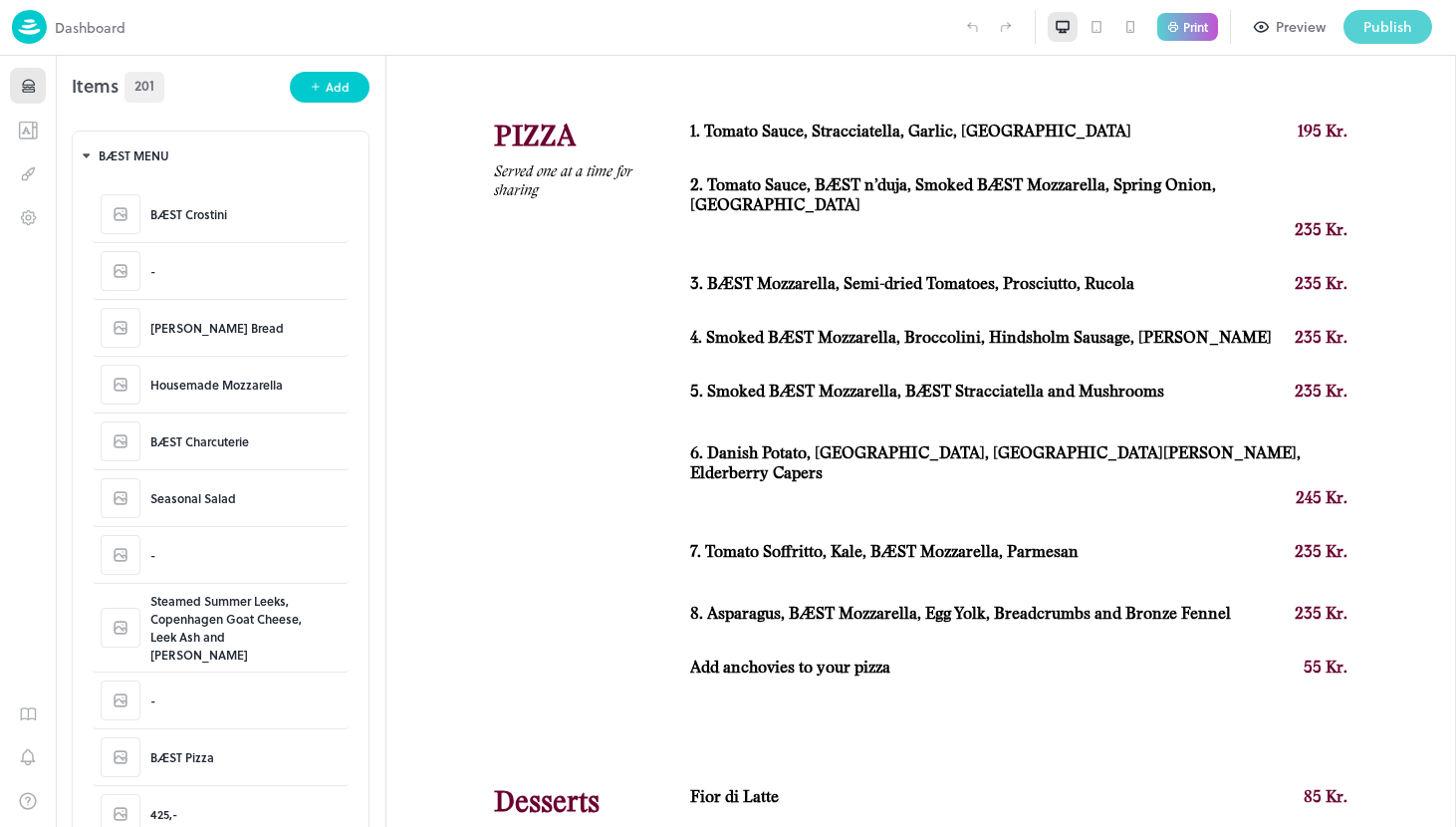 click on "Publish" at bounding box center [1387, 27] 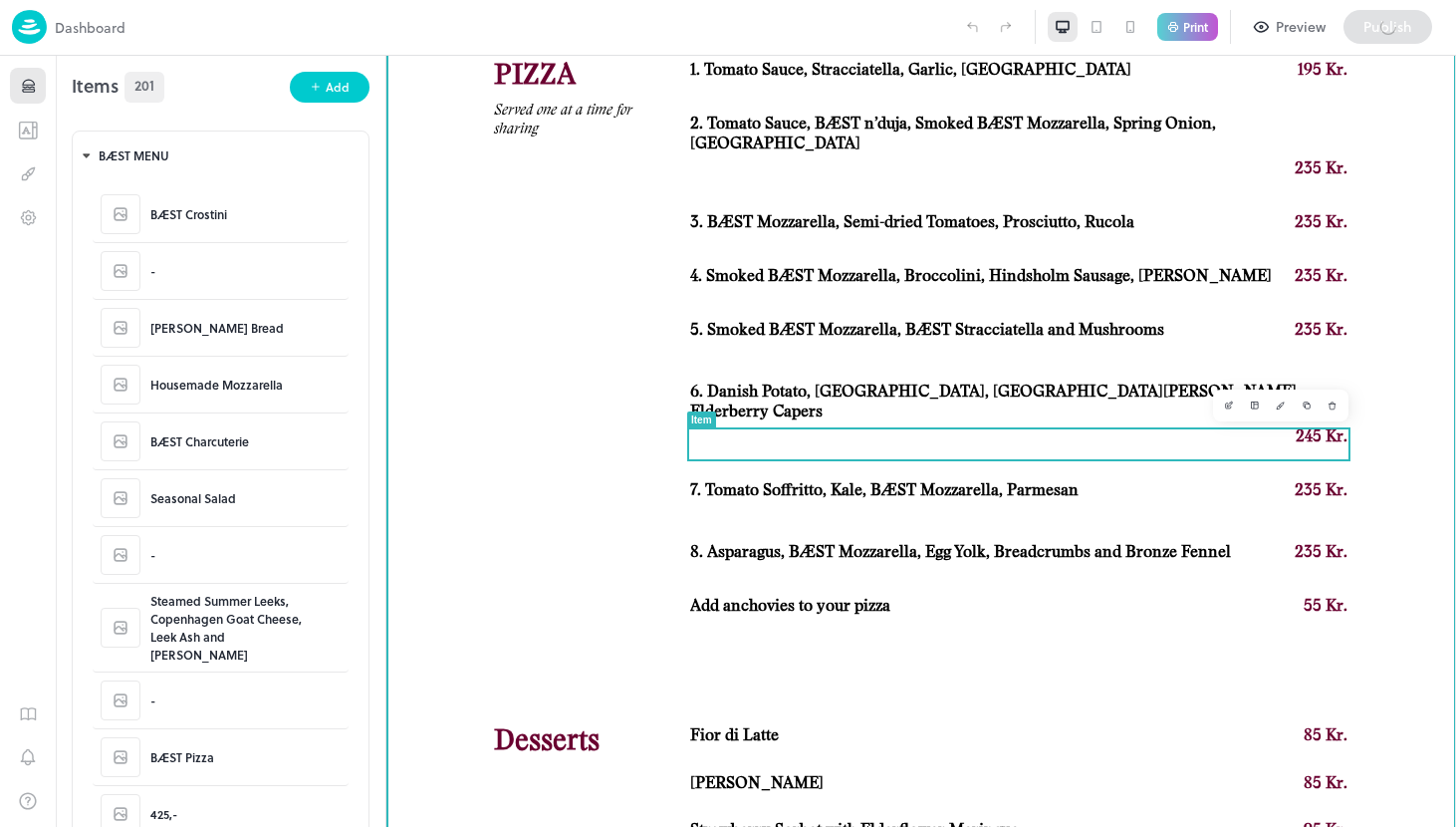 scroll, scrollTop: 1757, scrollLeft: 0, axis: vertical 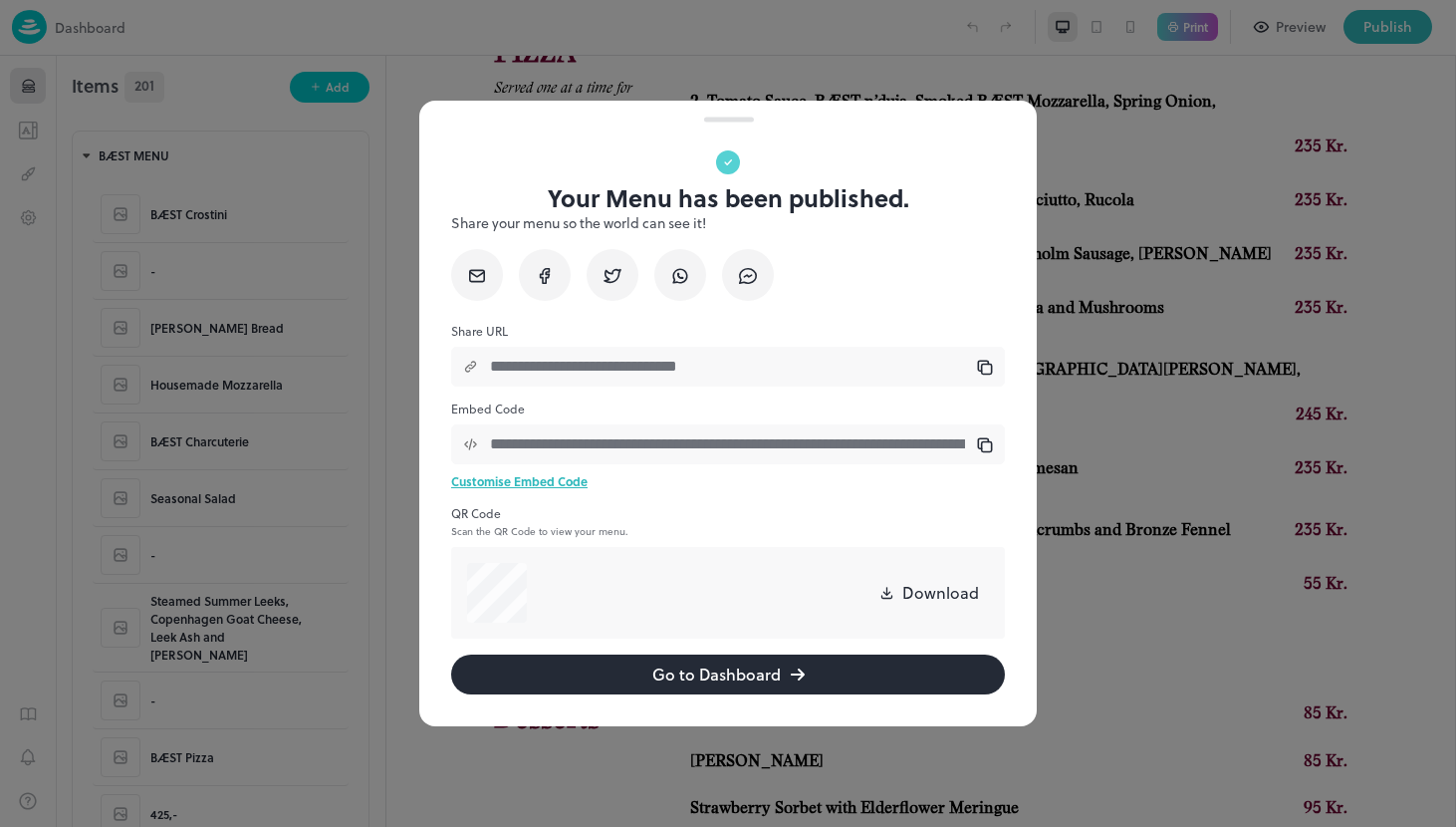 click at bounding box center (728, 414) 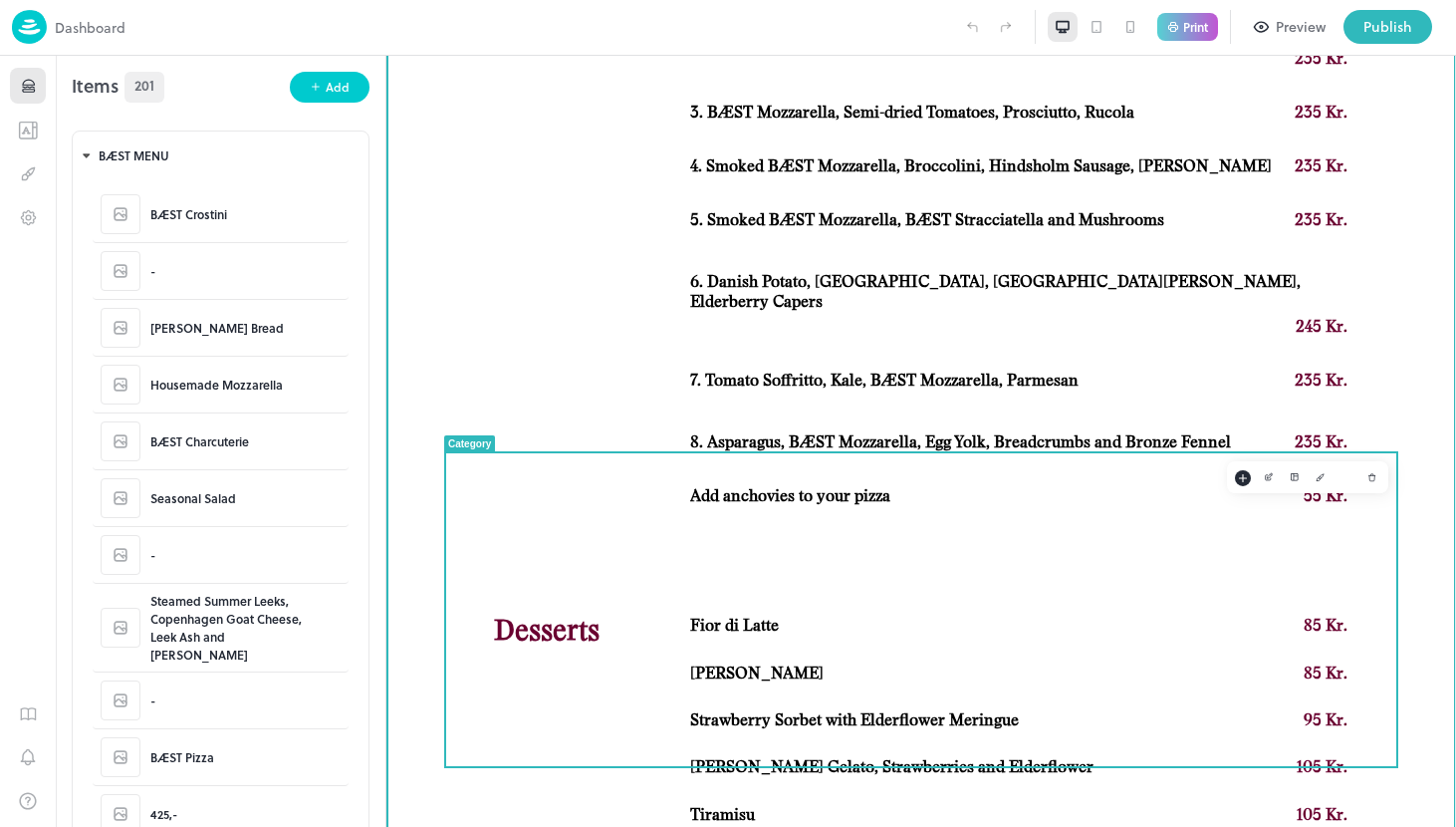 scroll, scrollTop: 1846, scrollLeft: 0, axis: vertical 